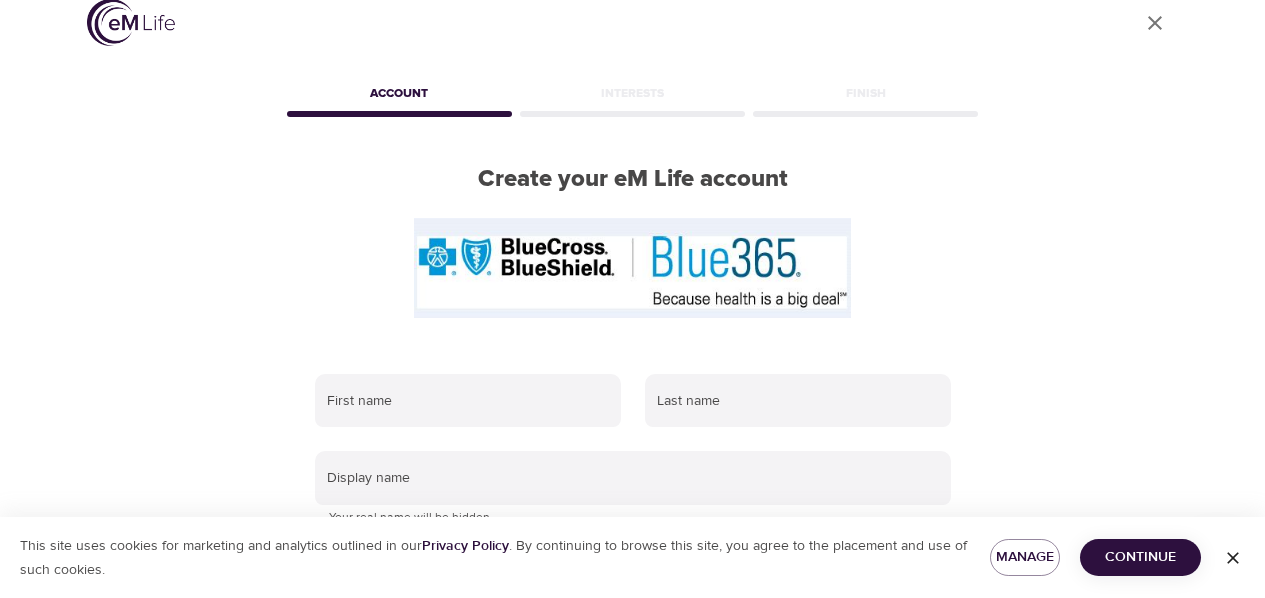 scroll, scrollTop: 38, scrollLeft: 0, axis: vertical 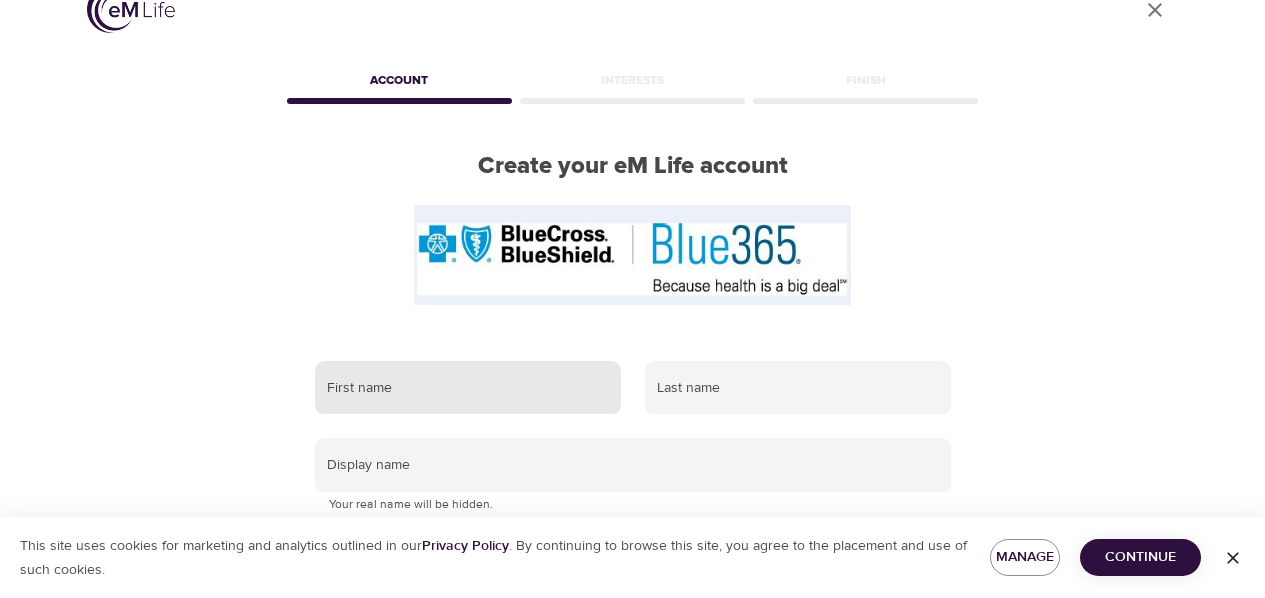 click at bounding box center (468, 388) 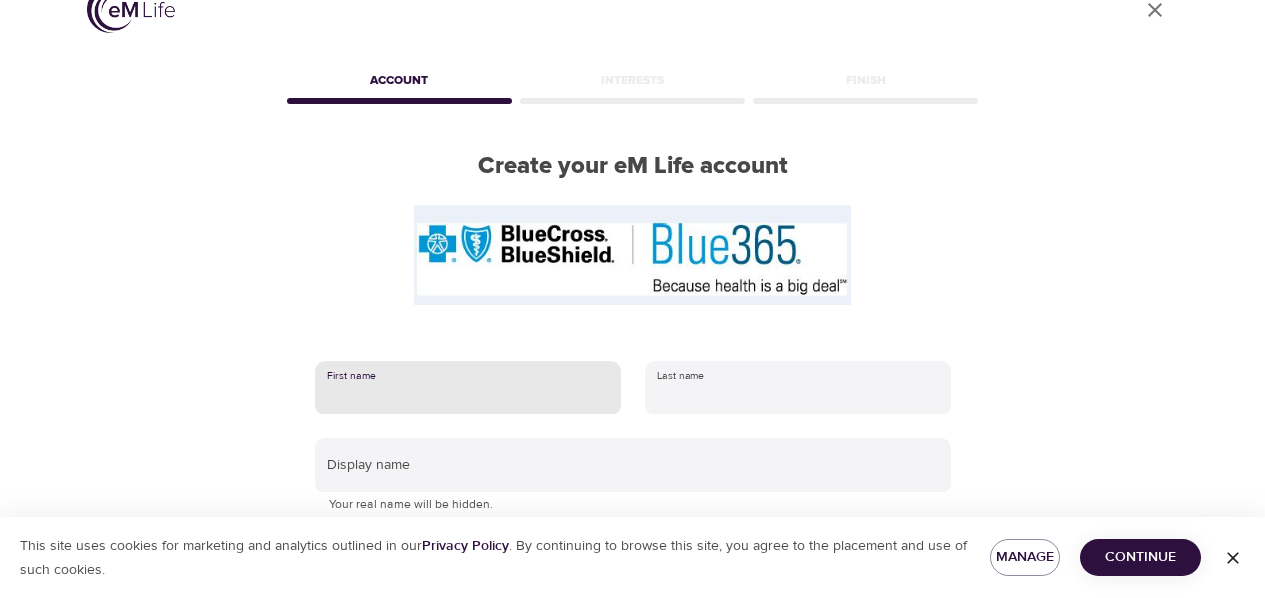 type on "[FIRST]" 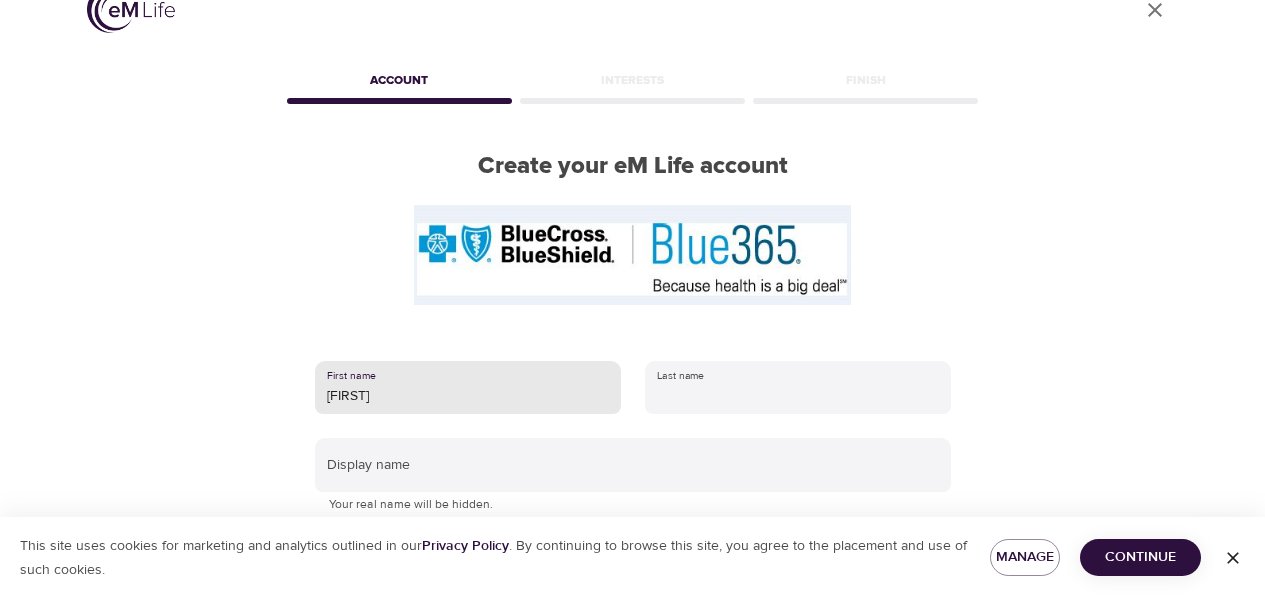 type on "Sipes" 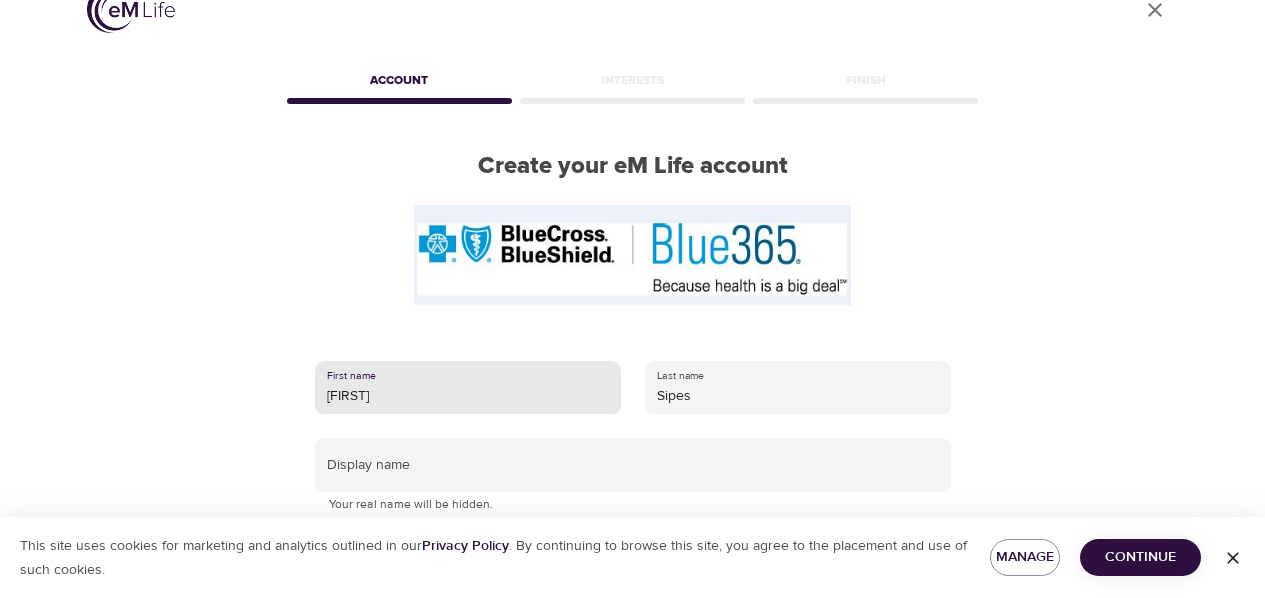type on "[EMAIL]" 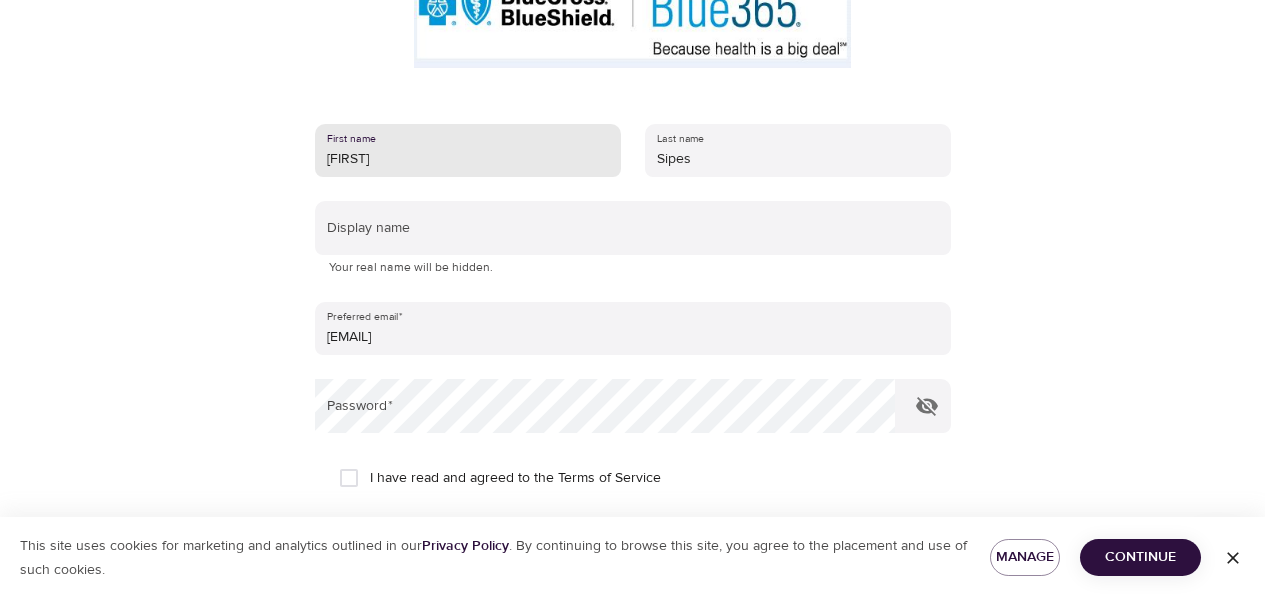 scroll, scrollTop: 289, scrollLeft: 0, axis: vertical 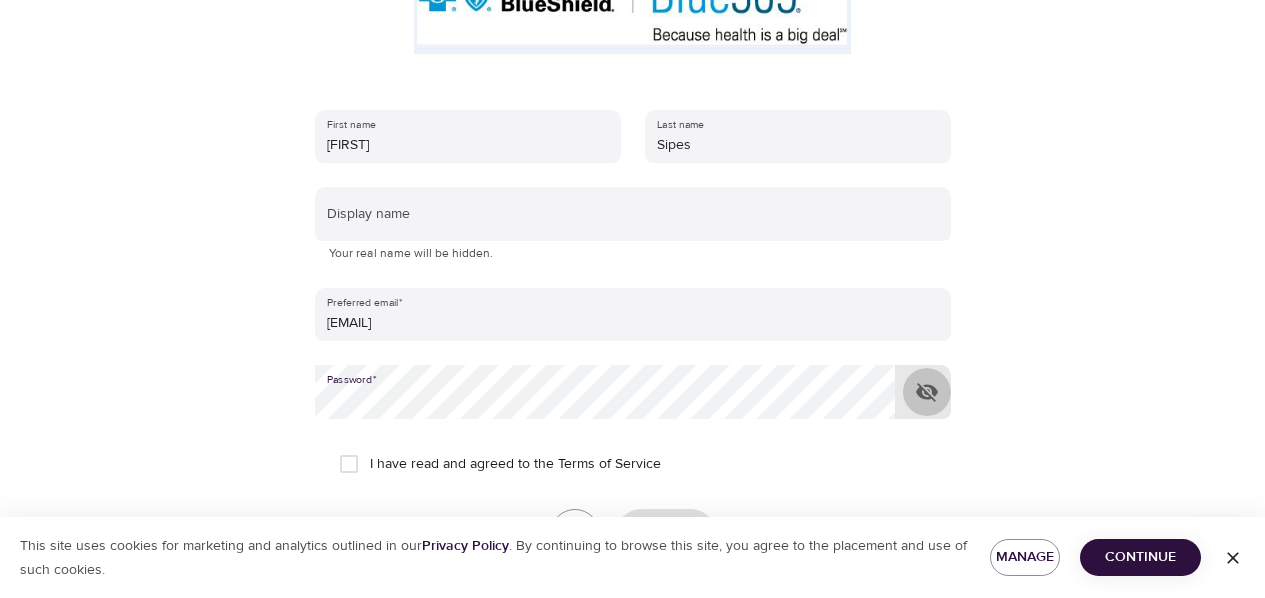 click 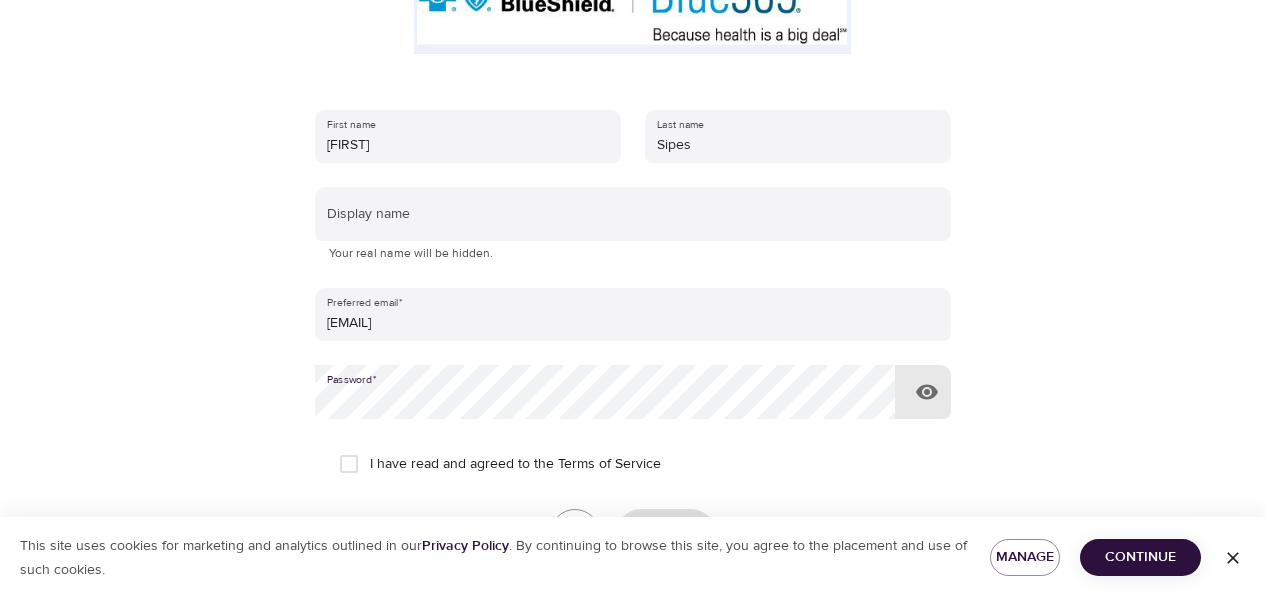 click on "I have read and agreed to the    Terms of Service" at bounding box center [349, 464] 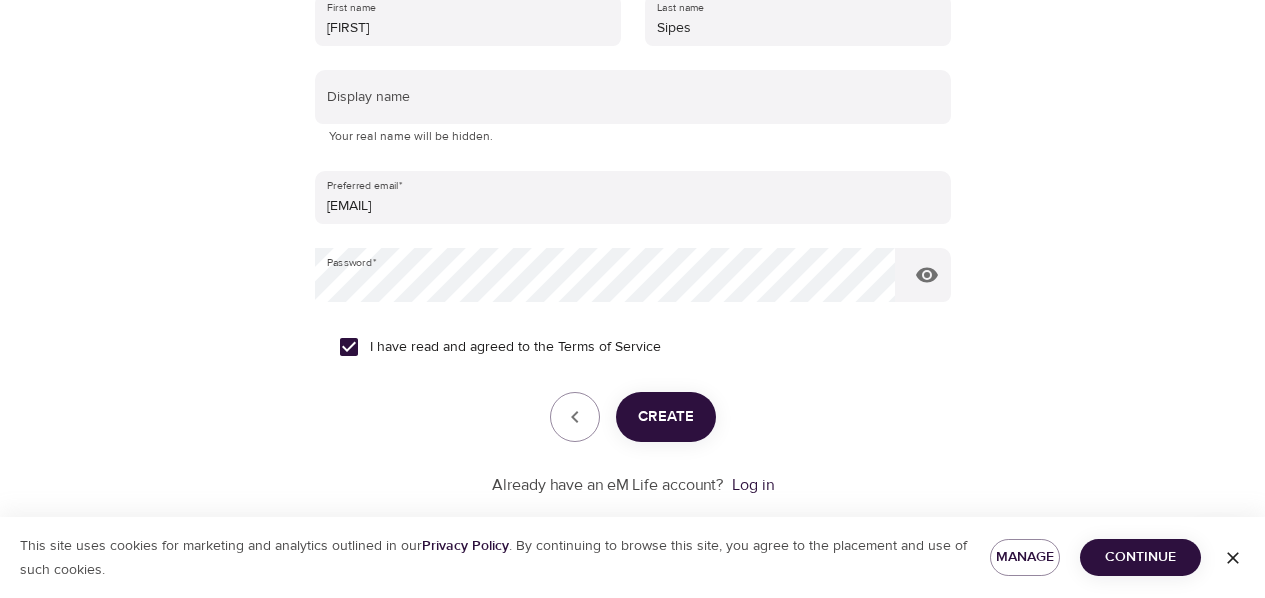 scroll, scrollTop: 419, scrollLeft: 0, axis: vertical 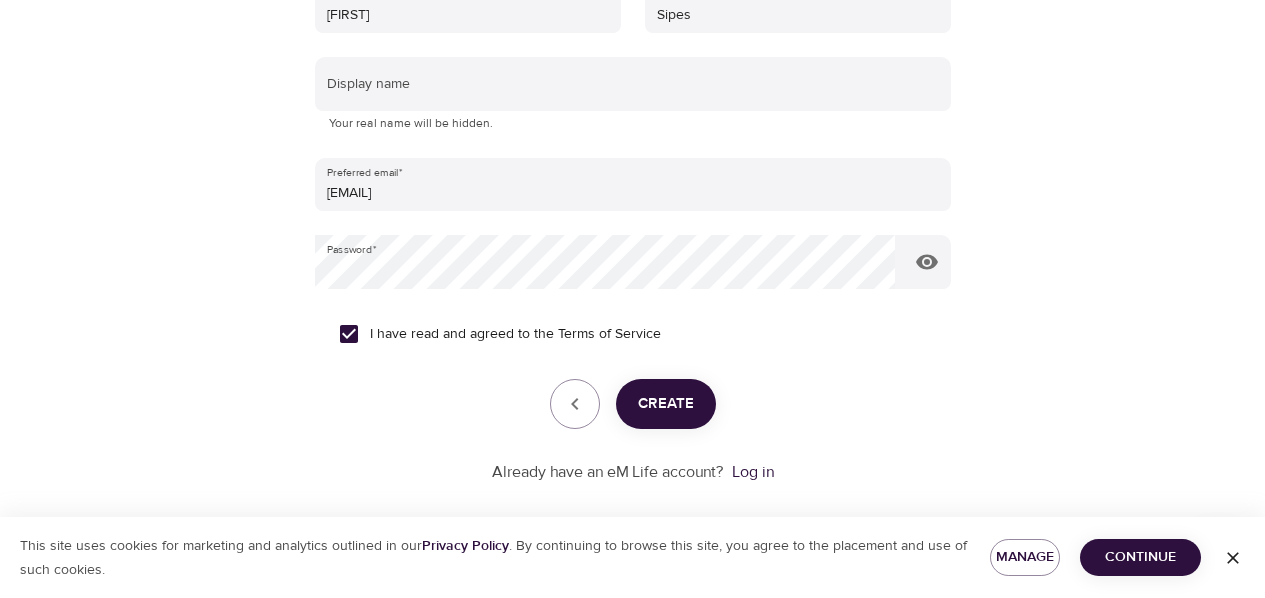 click on "Create" at bounding box center (666, 404) 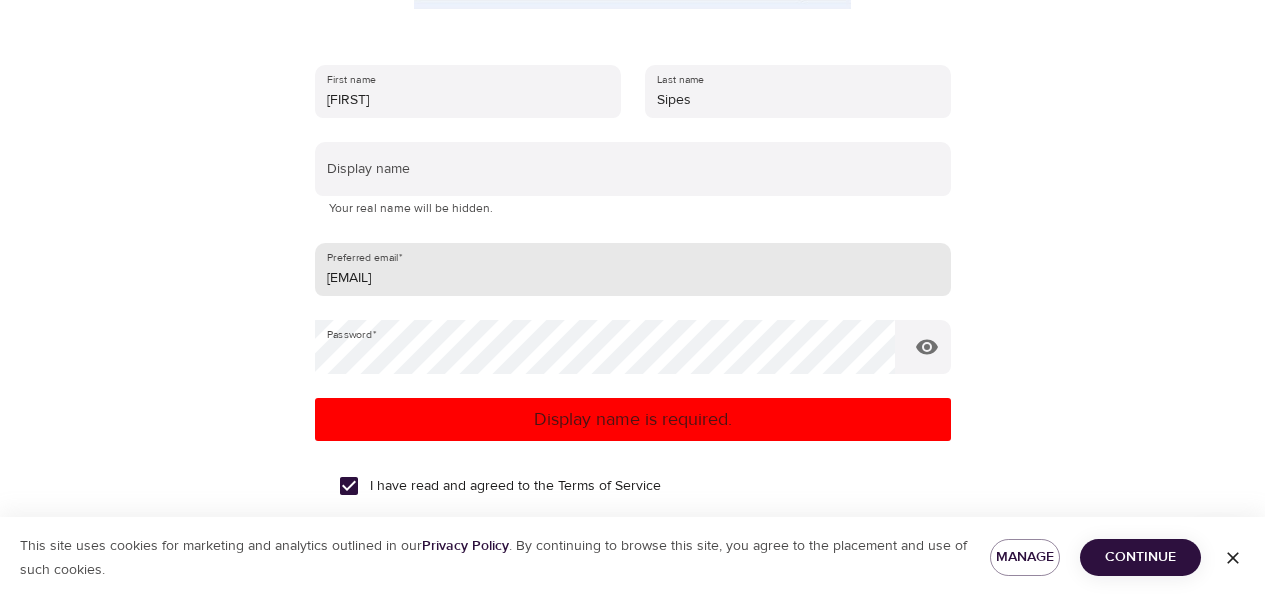scroll, scrollTop: 300, scrollLeft: 0, axis: vertical 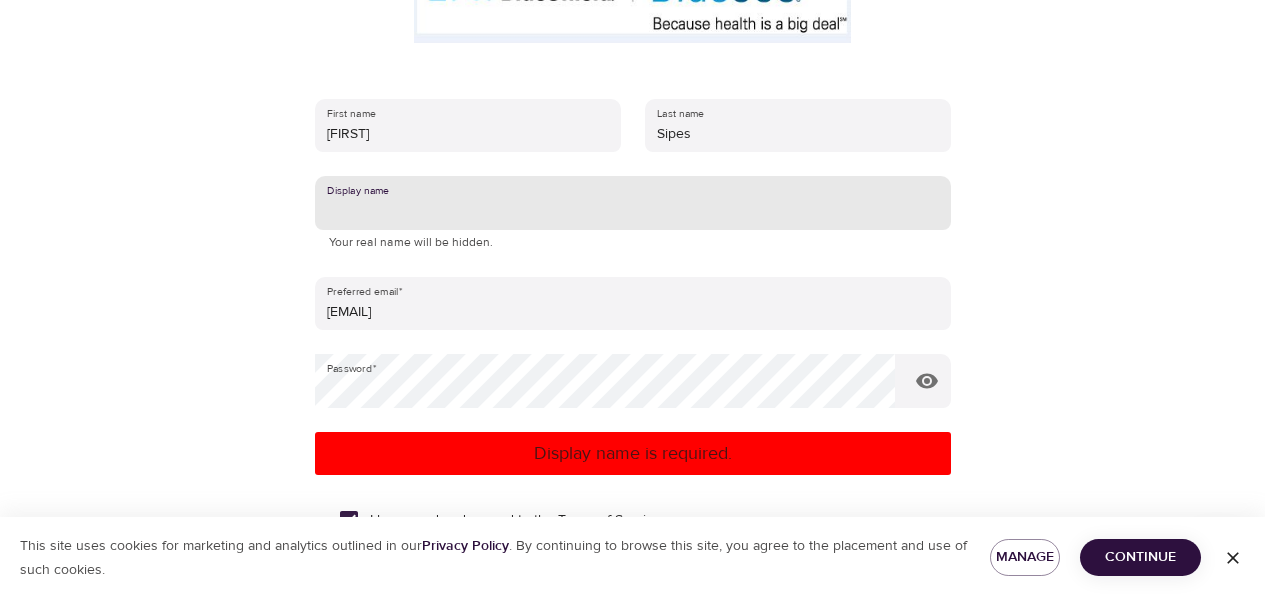 click at bounding box center (633, 203) 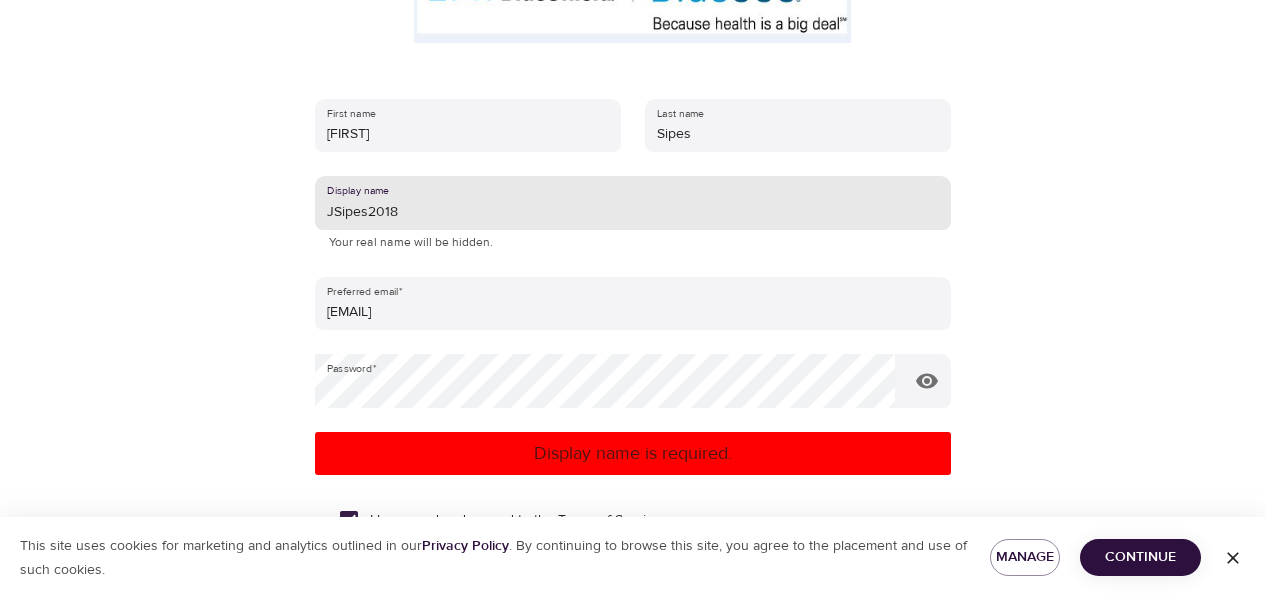 type on "JSipes2018" 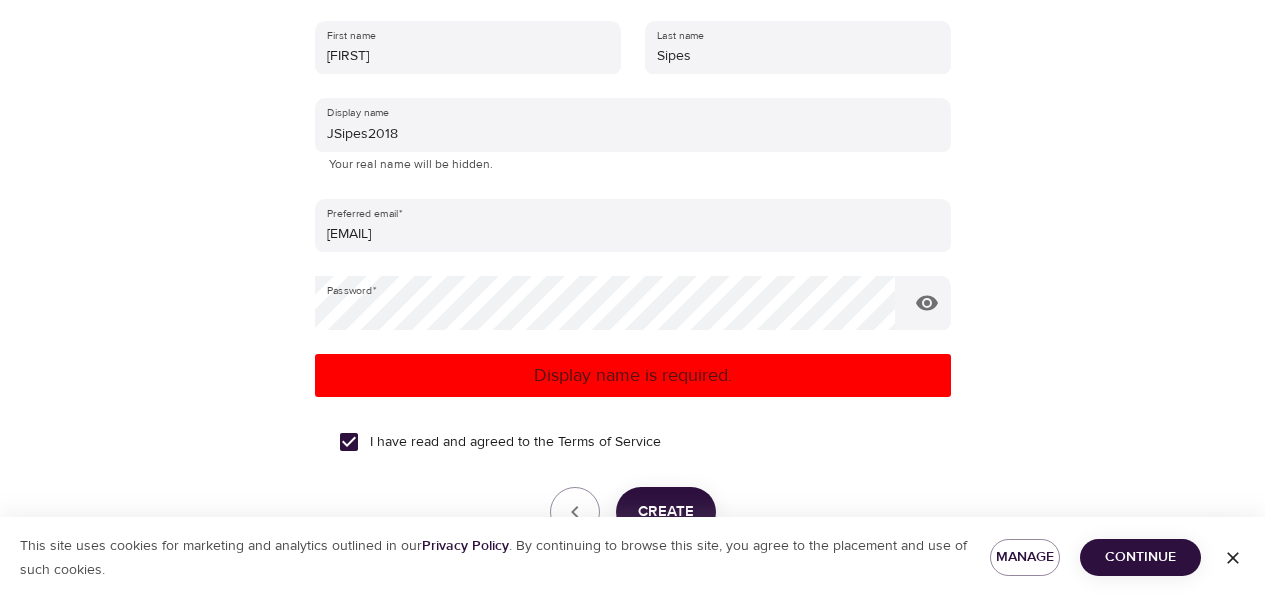 scroll, scrollTop: 402, scrollLeft: 0, axis: vertical 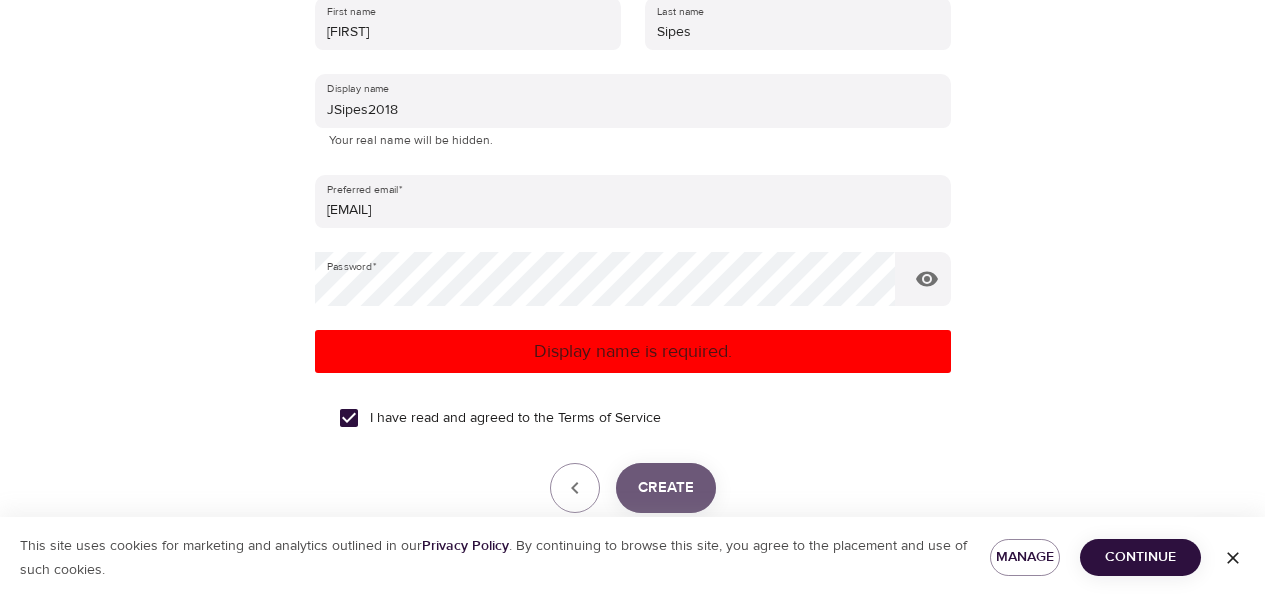 click on "Create" at bounding box center (666, 488) 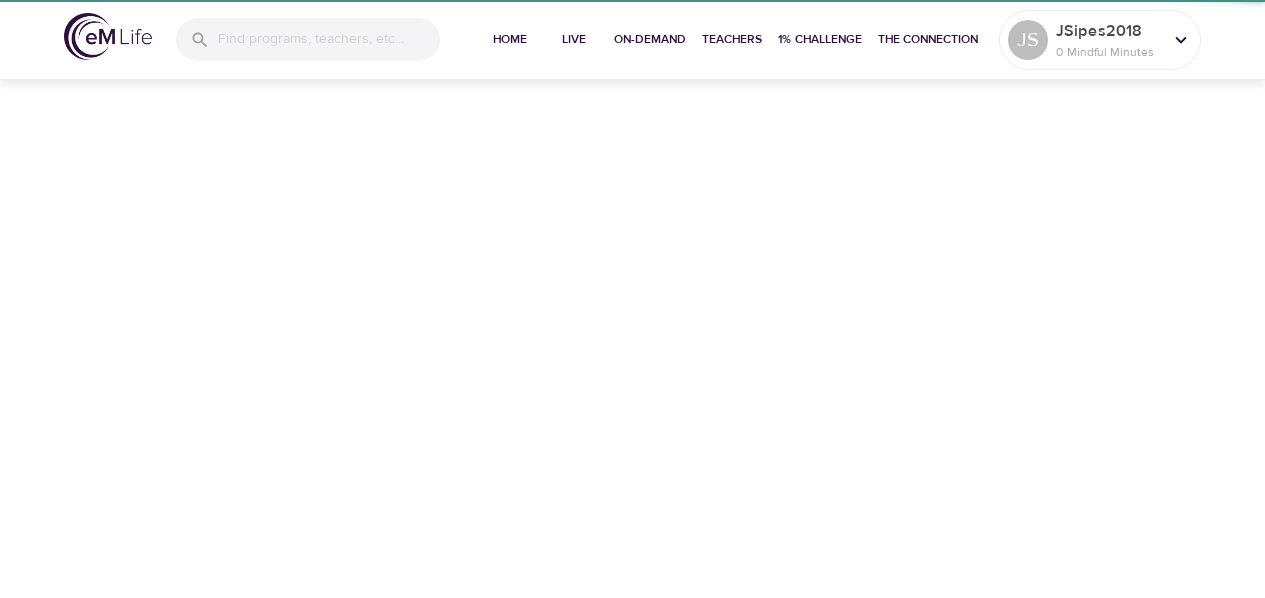 scroll, scrollTop: 0, scrollLeft: 0, axis: both 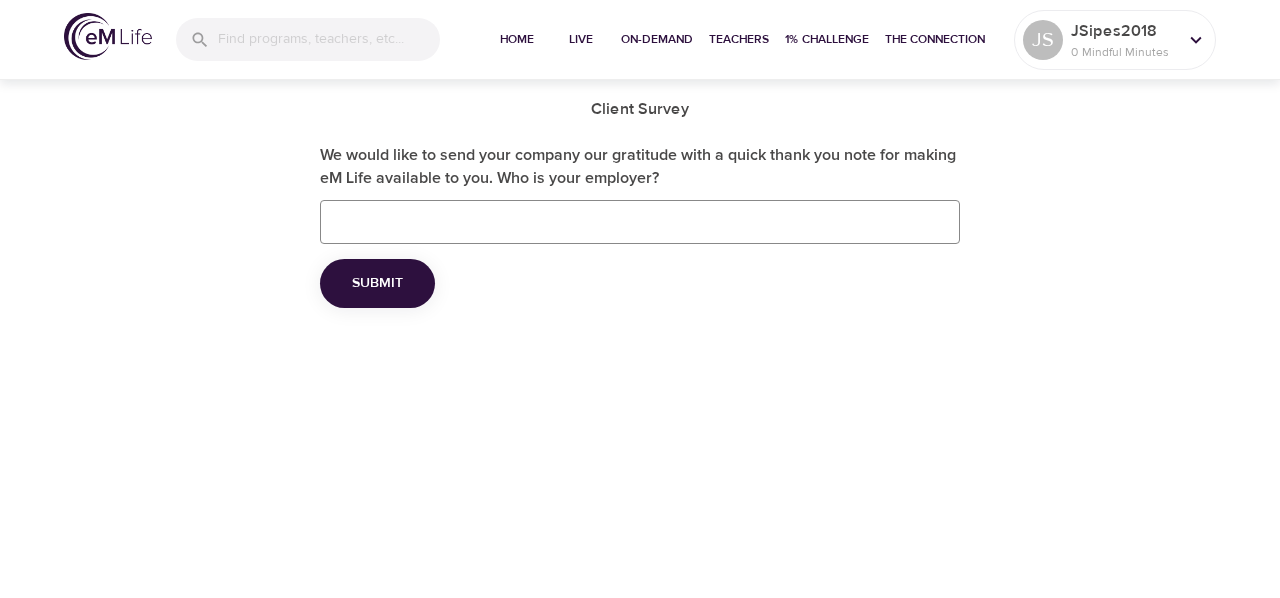 click on "We would like to send your company our gratitude with a quick thank you note for making eM Life available to you. Who is your employer?" at bounding box center (640, 222) 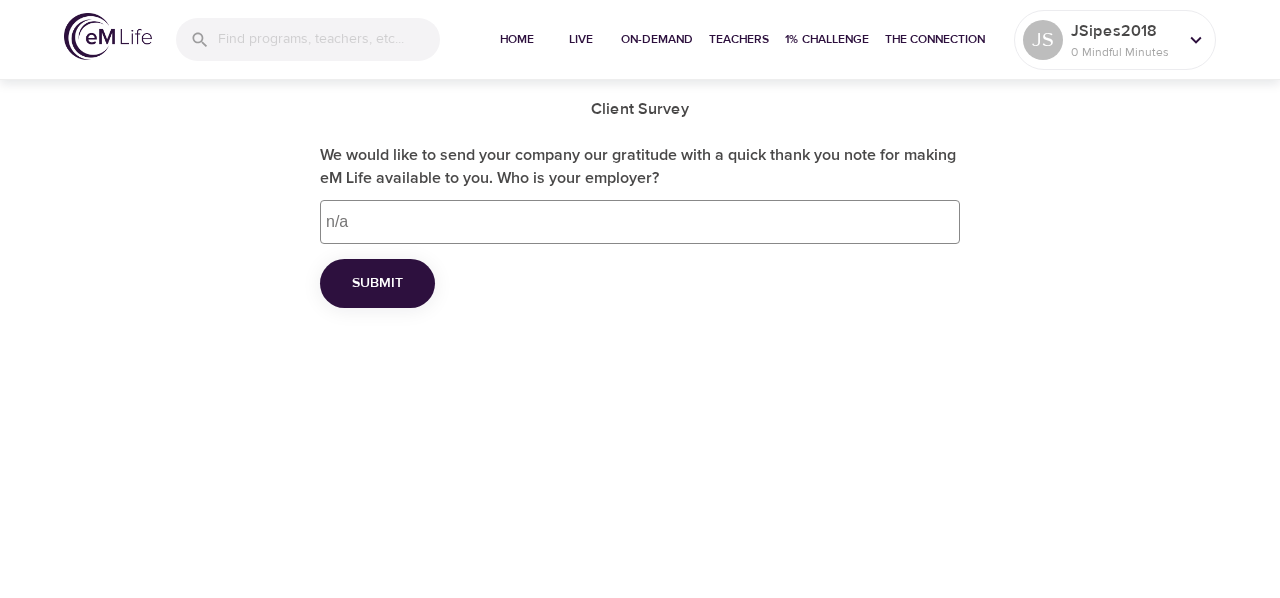 type on "n/a" 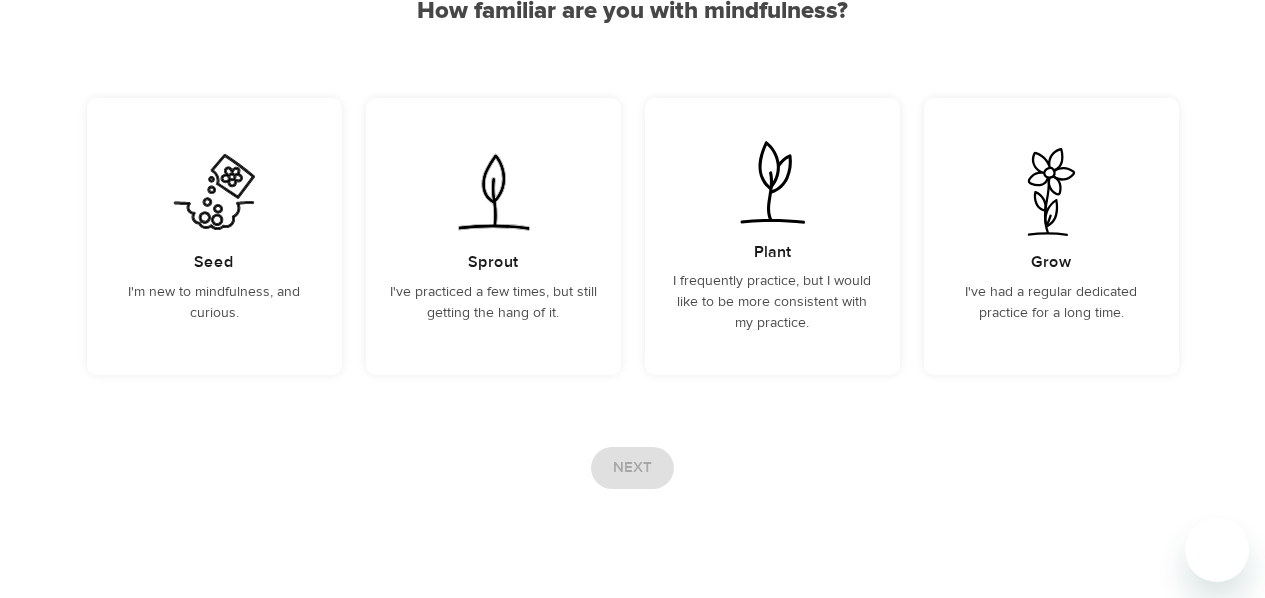 scroll, scrollTop: 251, scrollLeft: 0, axis: vertical 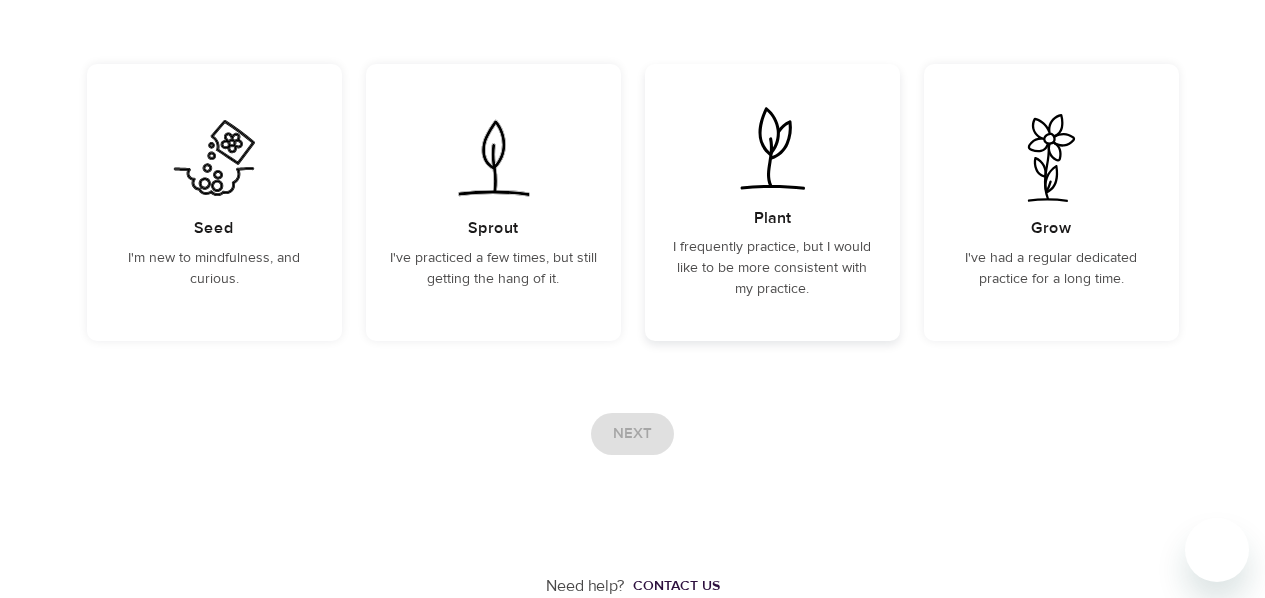 click on "I frequently practice, but I would like to be more consistent with my practice." at bounding box center (772, 268) 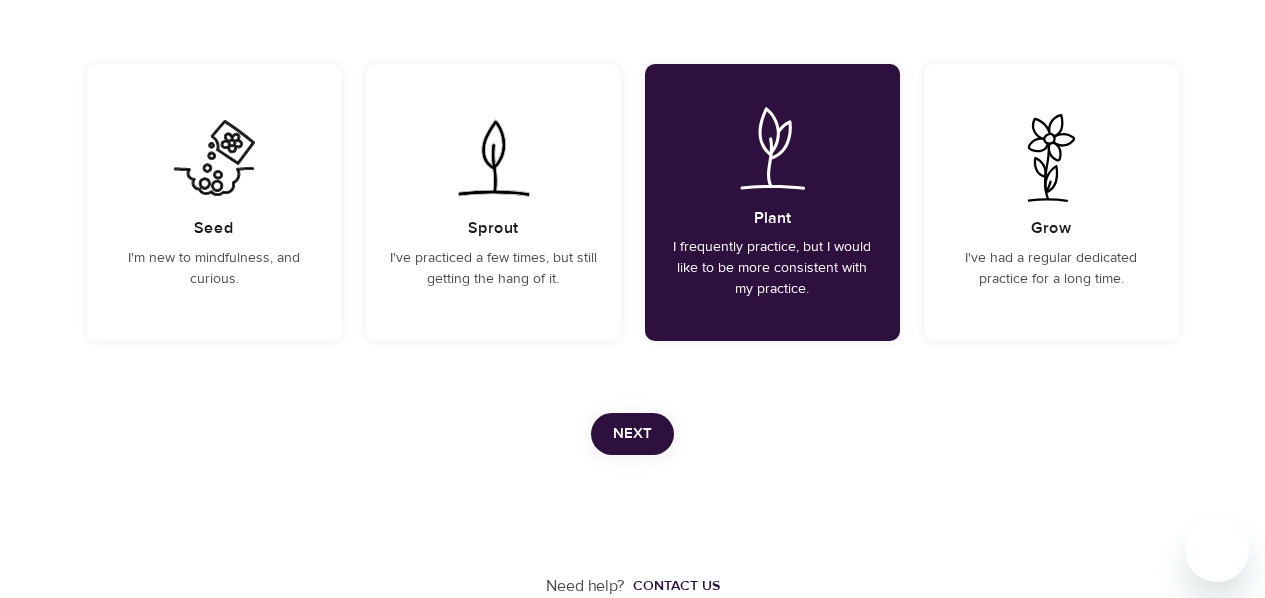 click on "Next" at bounding box center [632, 434] 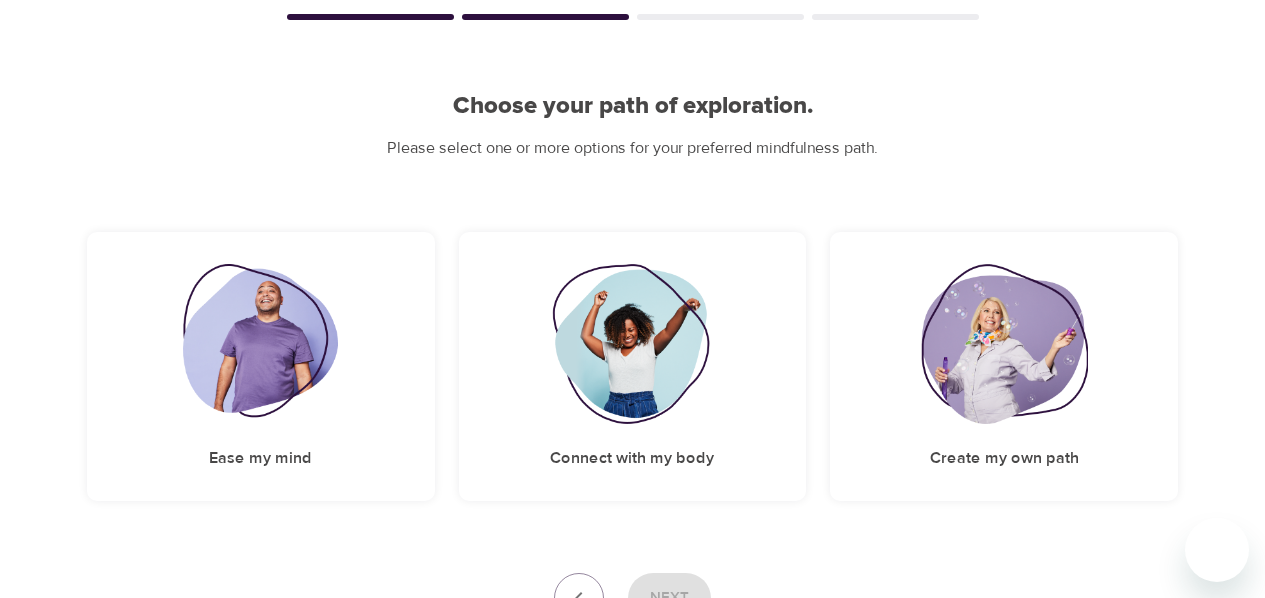 scroll, scrollTop: 282, scrollLeft: 0, axis: vertical 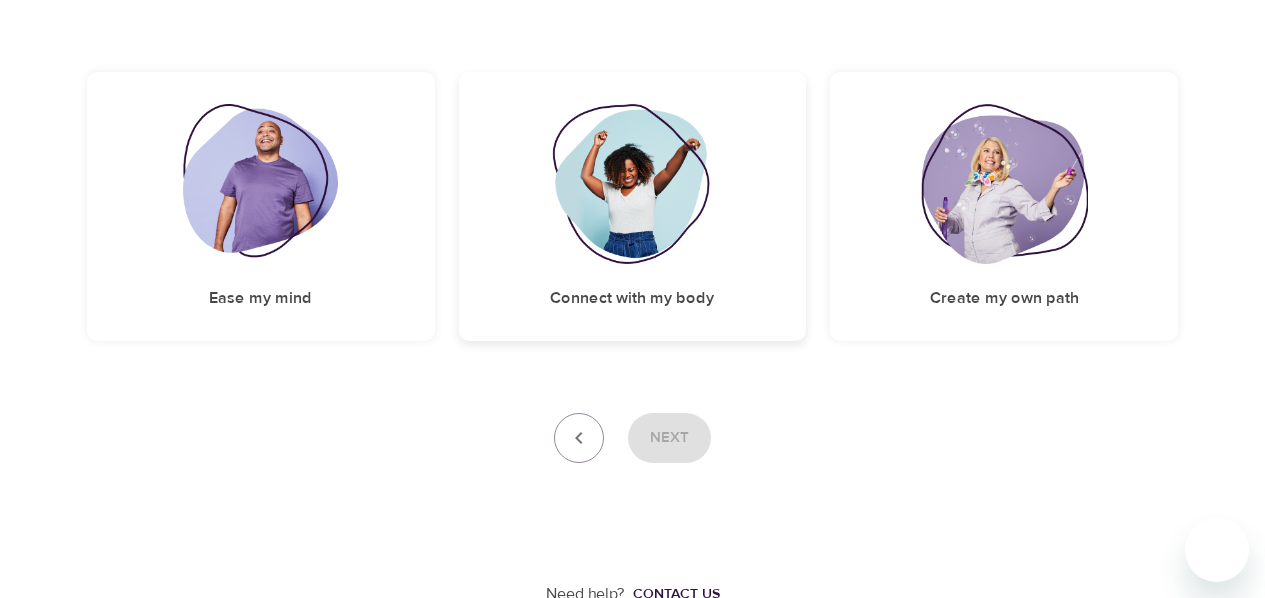 click at bounding box center [633, 184] 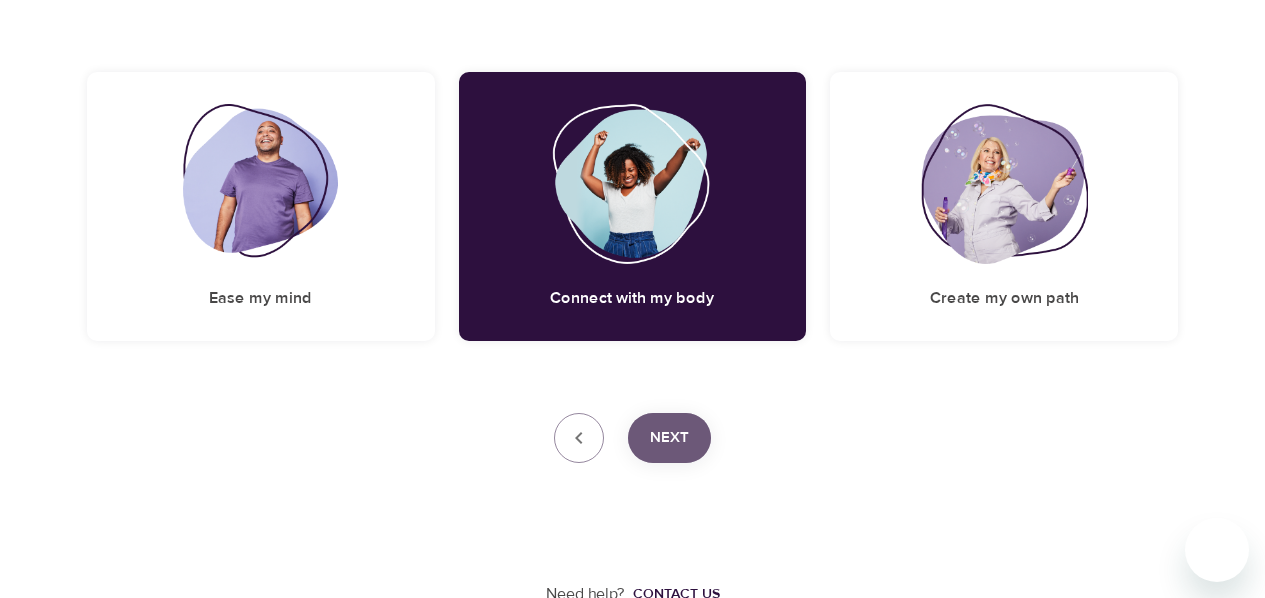 click on "Next" at bounding box center [669, 438] 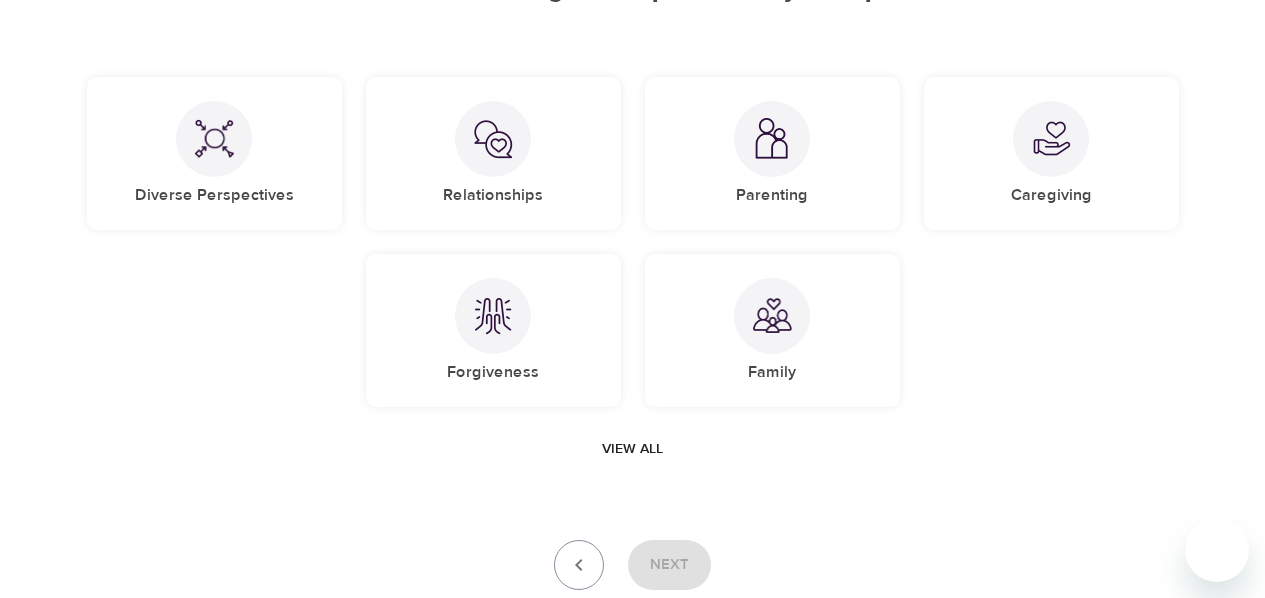 scroll, scrollTop: 234, scrollLeft: 0, axis: vertical 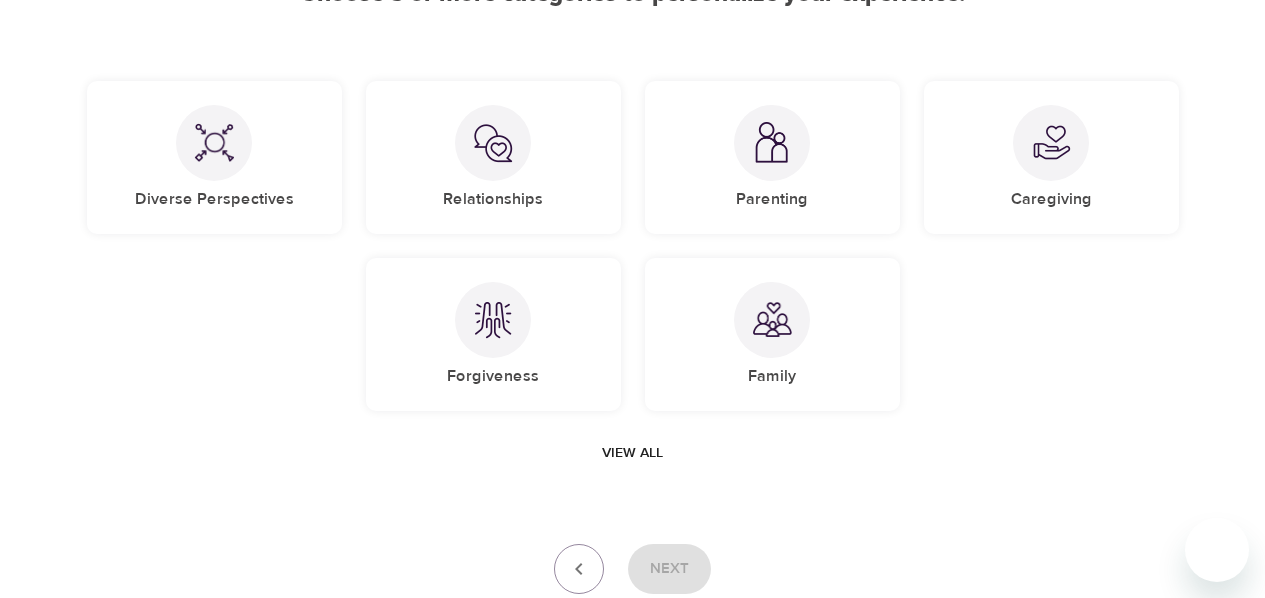 click on "View all" at bounding box center [632, 453] 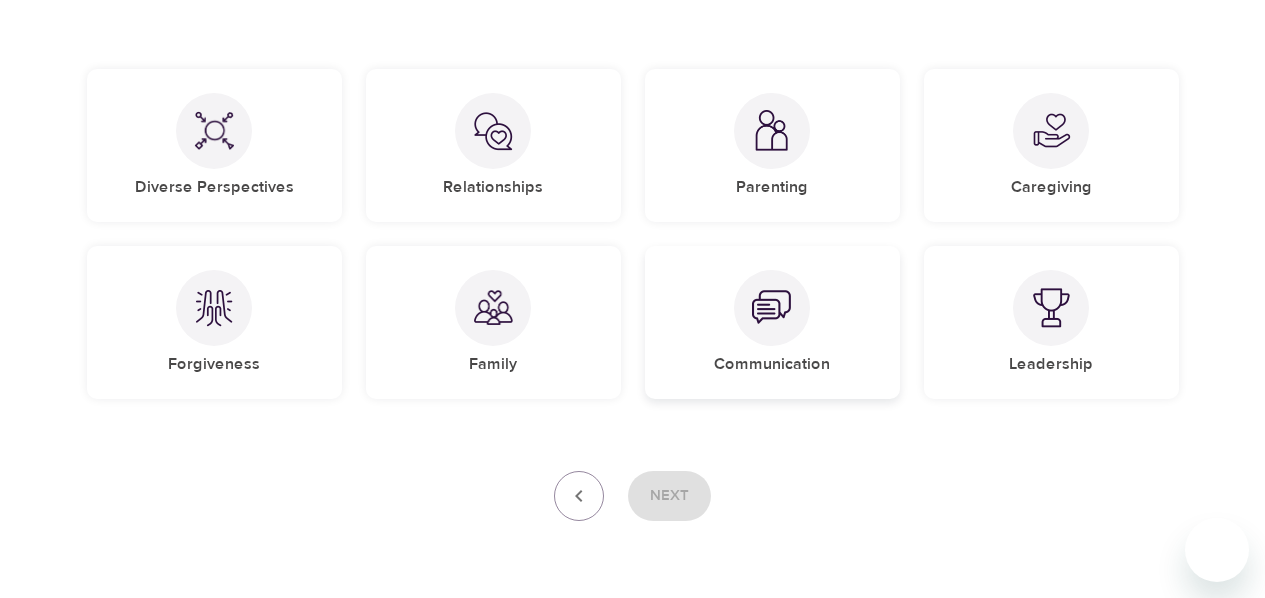 scroll, scrollTop: 250, scrollLeft: 0, axis: vertical 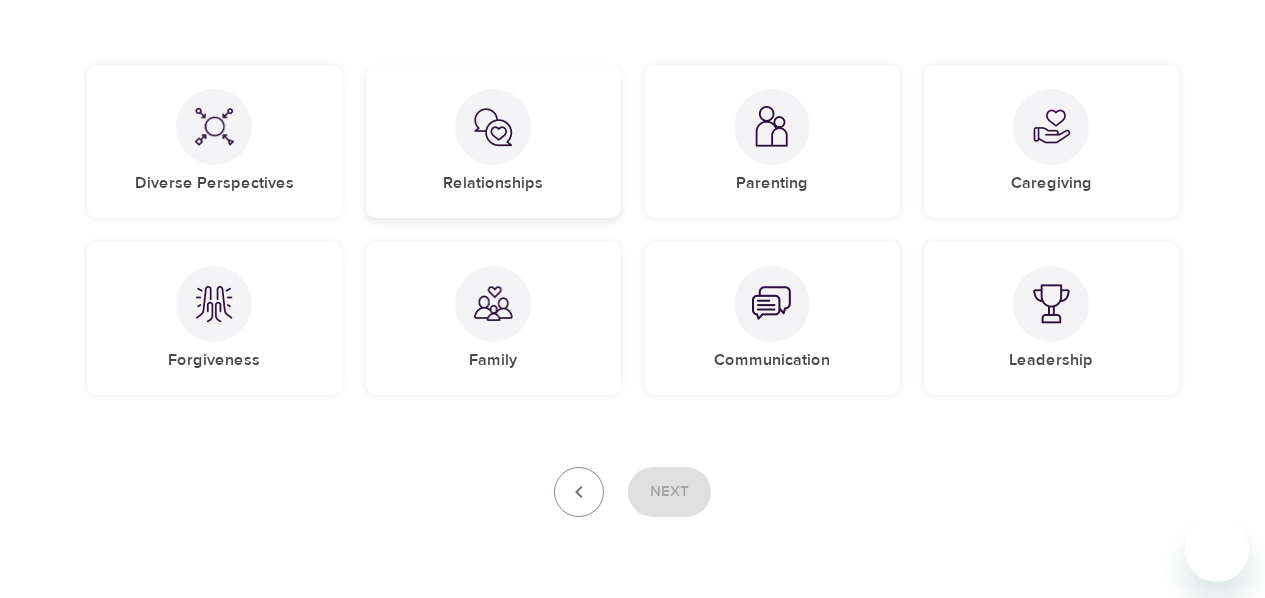 click at bounding box center [493, 127] 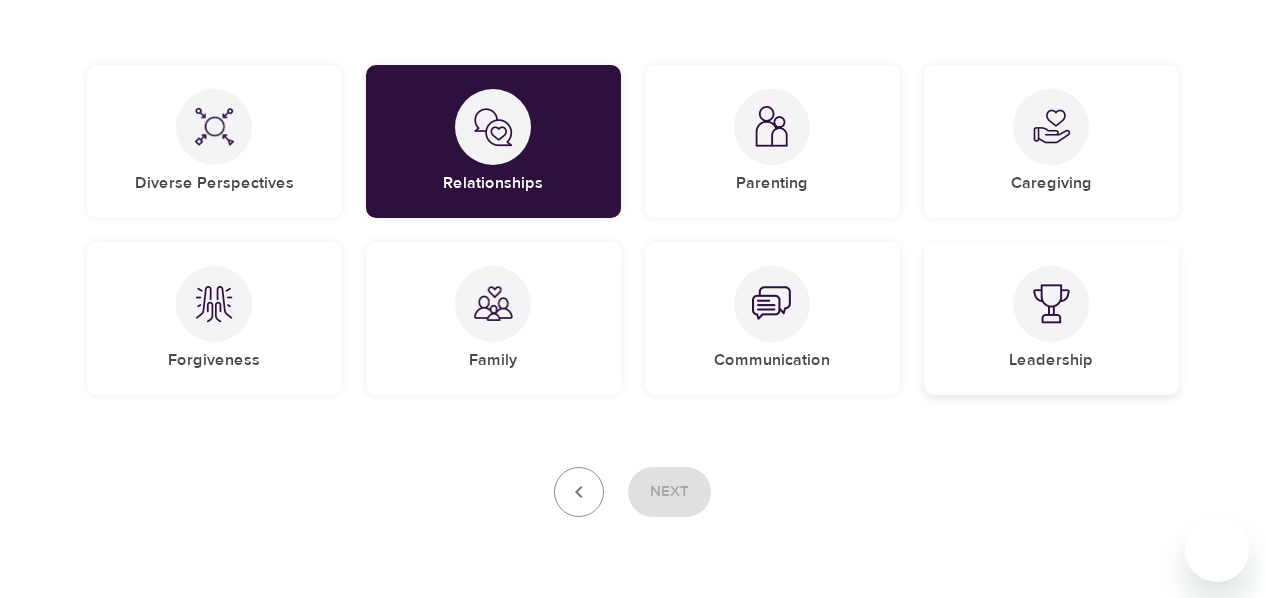 click on "Leadership" at bounding box center (1051, 318) 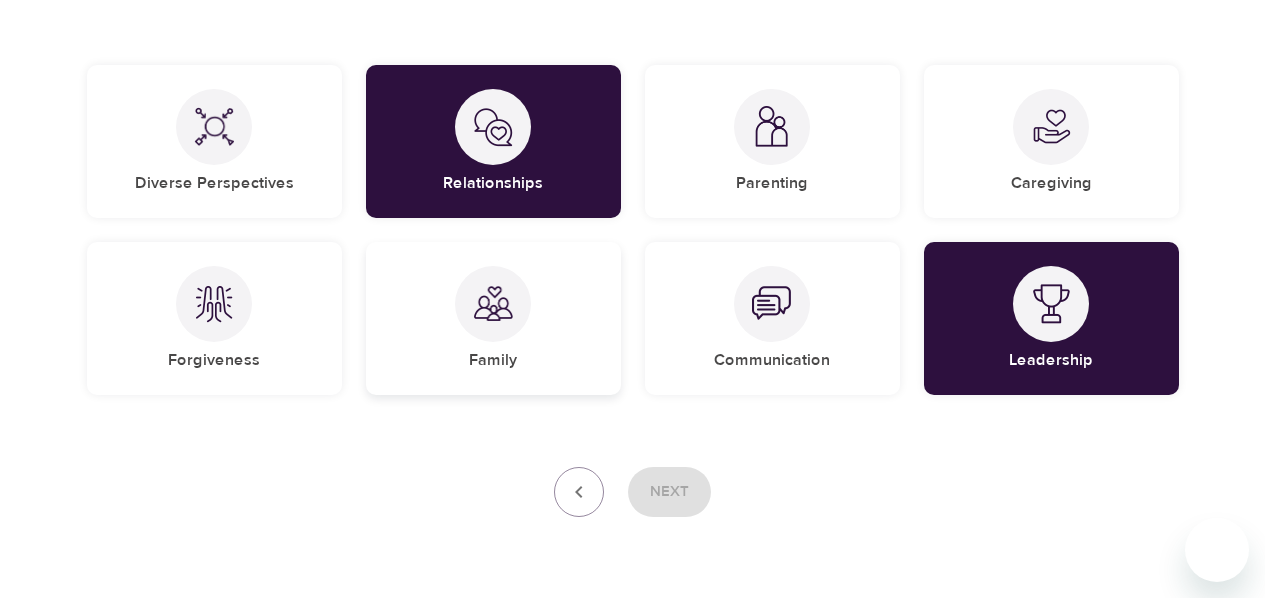 click on "Family" at bounding box center (493, 318) 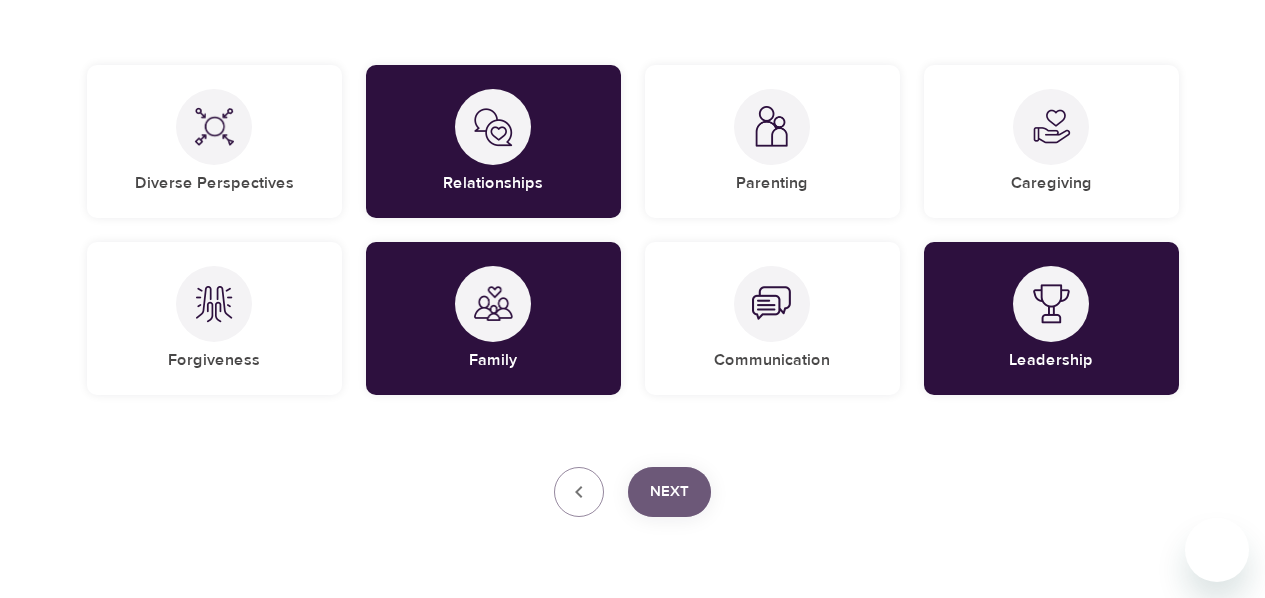 click on "Next" at bounding box center (669, 492) 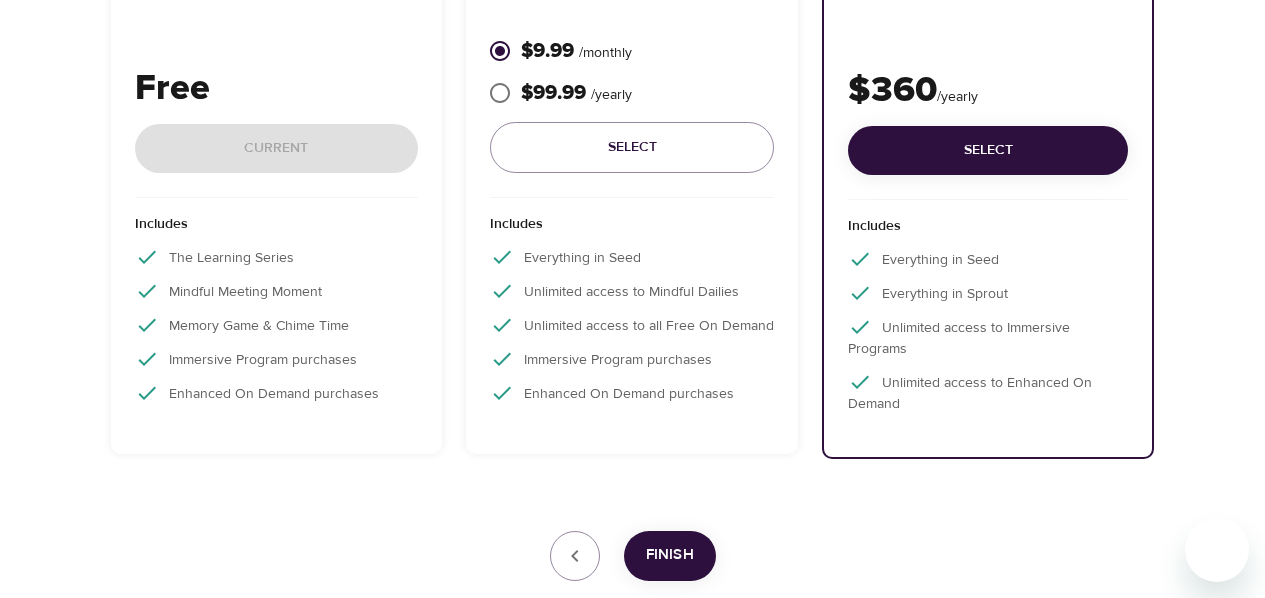 scroll, scrollTop: 555, scrollLeft: 0, axis: vertical 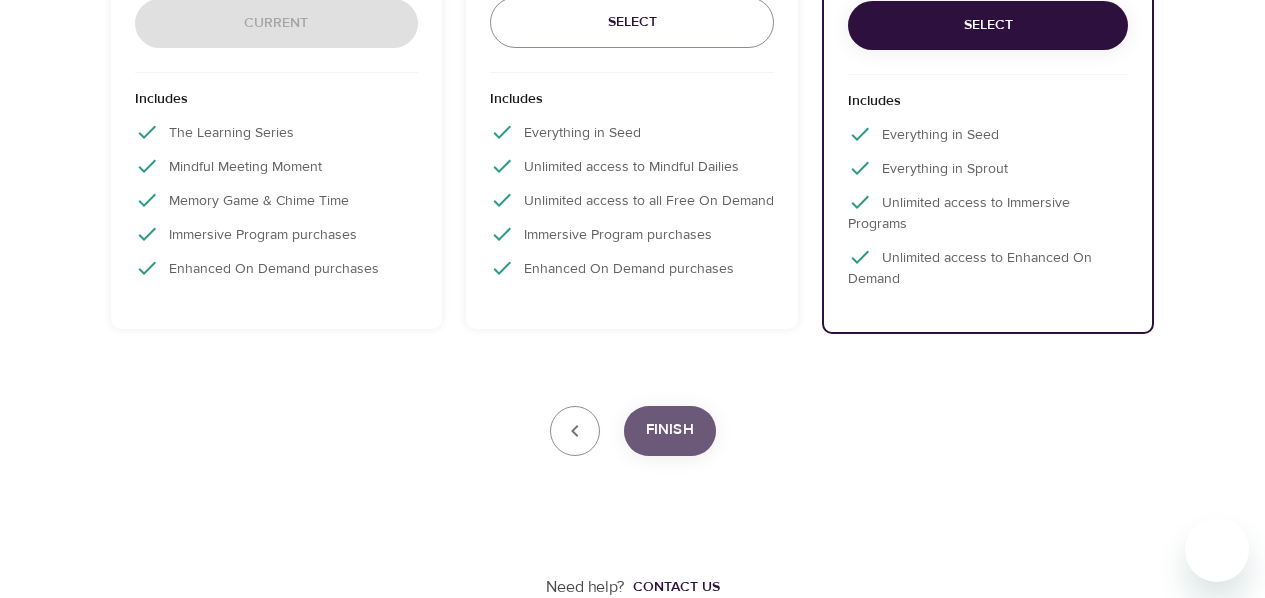 click on "Finish" at bounding box center (670, 430) 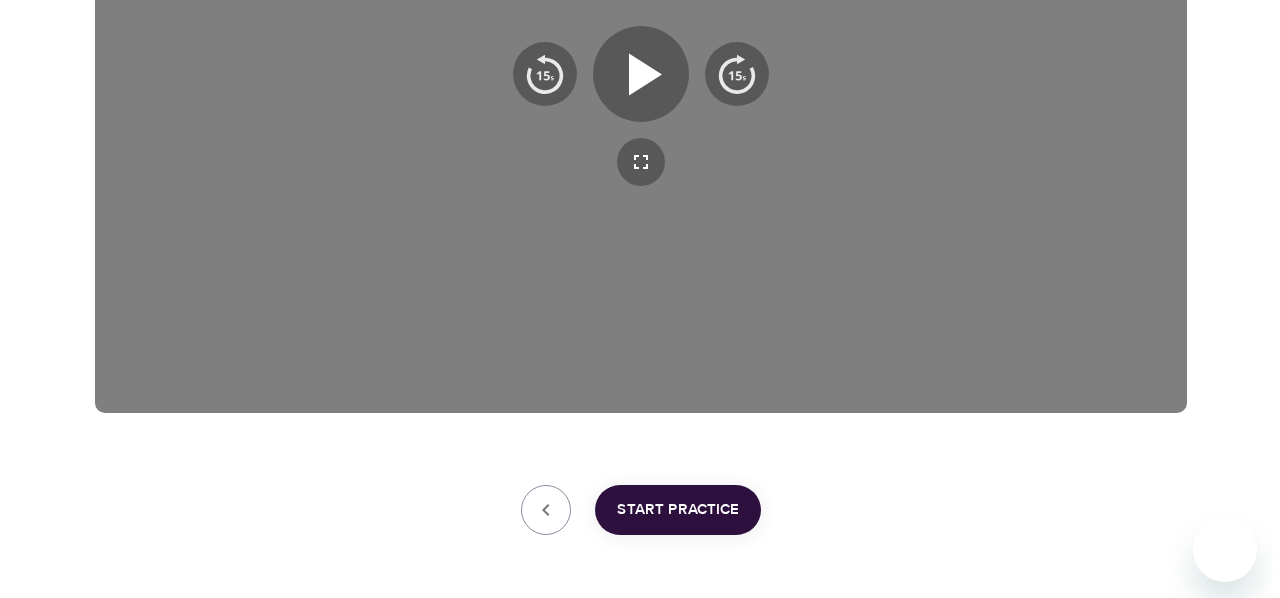 scroll, scrollTop: 634, scrollLeft: 0, axis: vertical 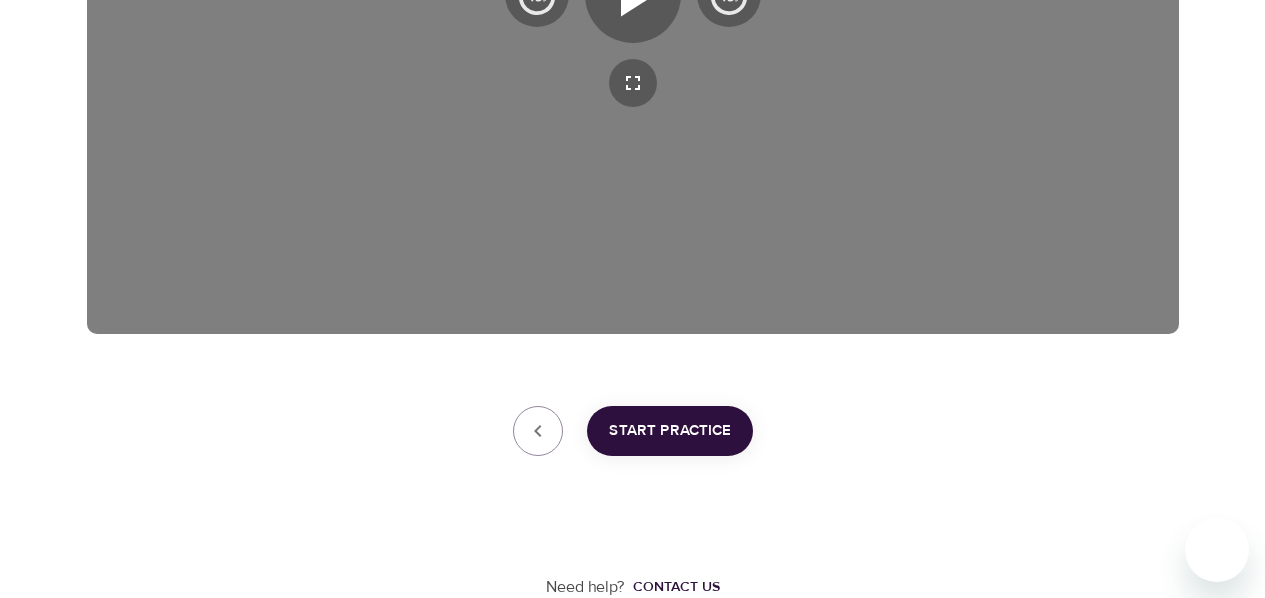 click on "Start Practice" at bounding box center (670, 431) 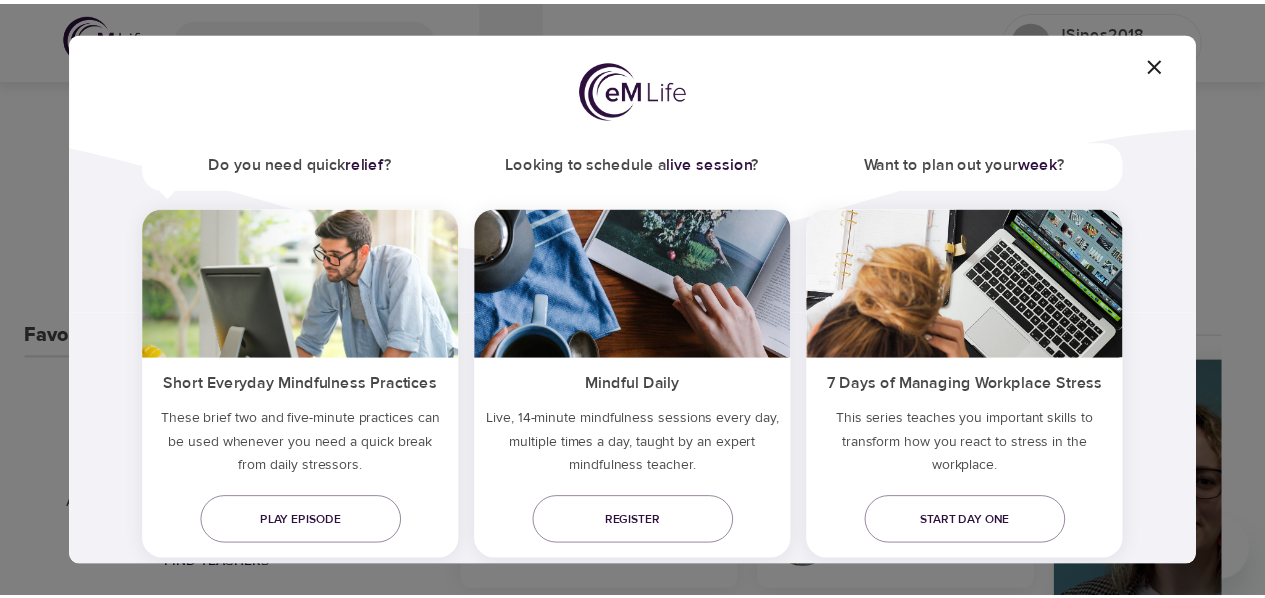 scroll, scrollTop: 121, scrollLeft: 0, axis: vertical 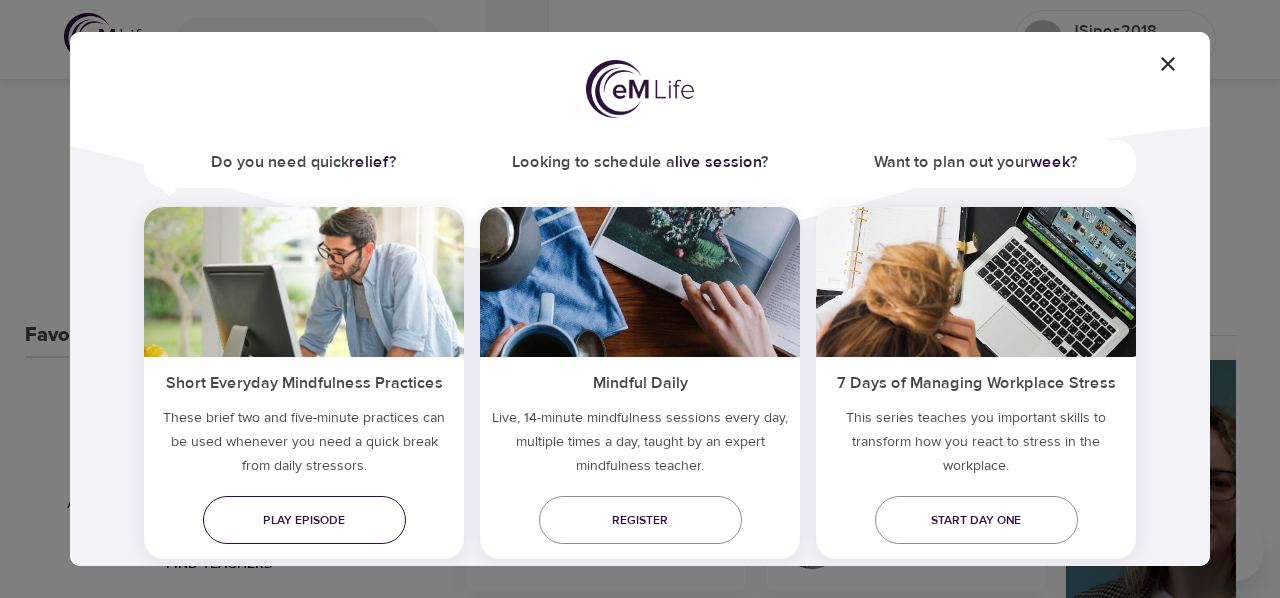 click on "Play episode" at bounding box center (304, 520) 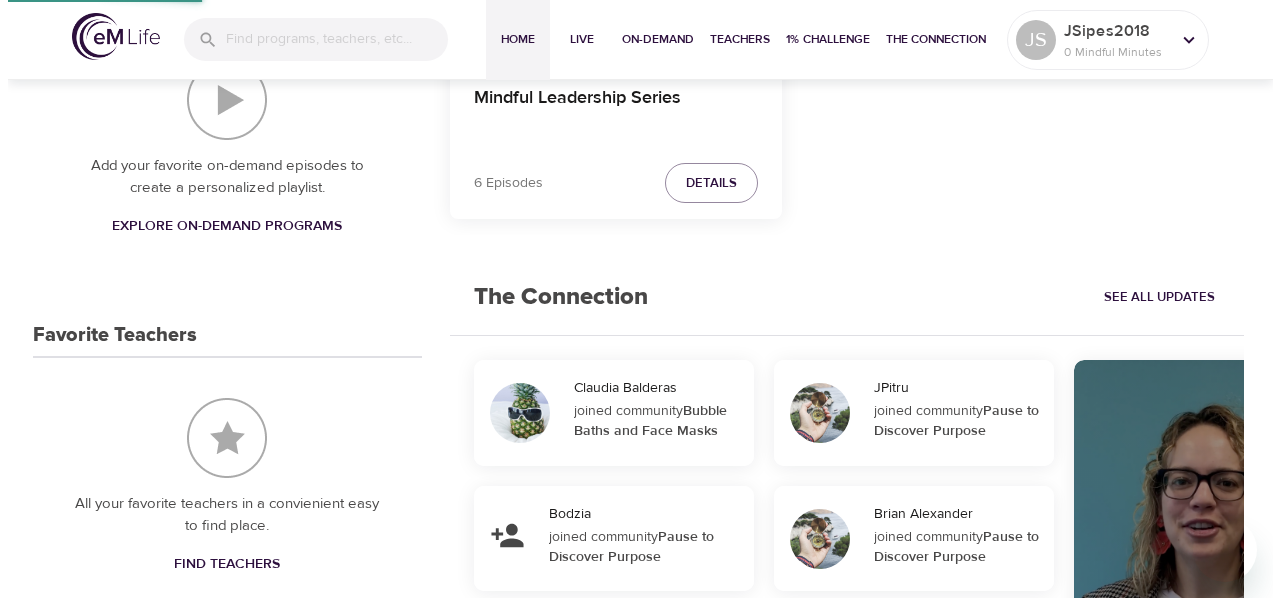 scroll, scrollTop: 0, scrollLeft: 0, axis: both 